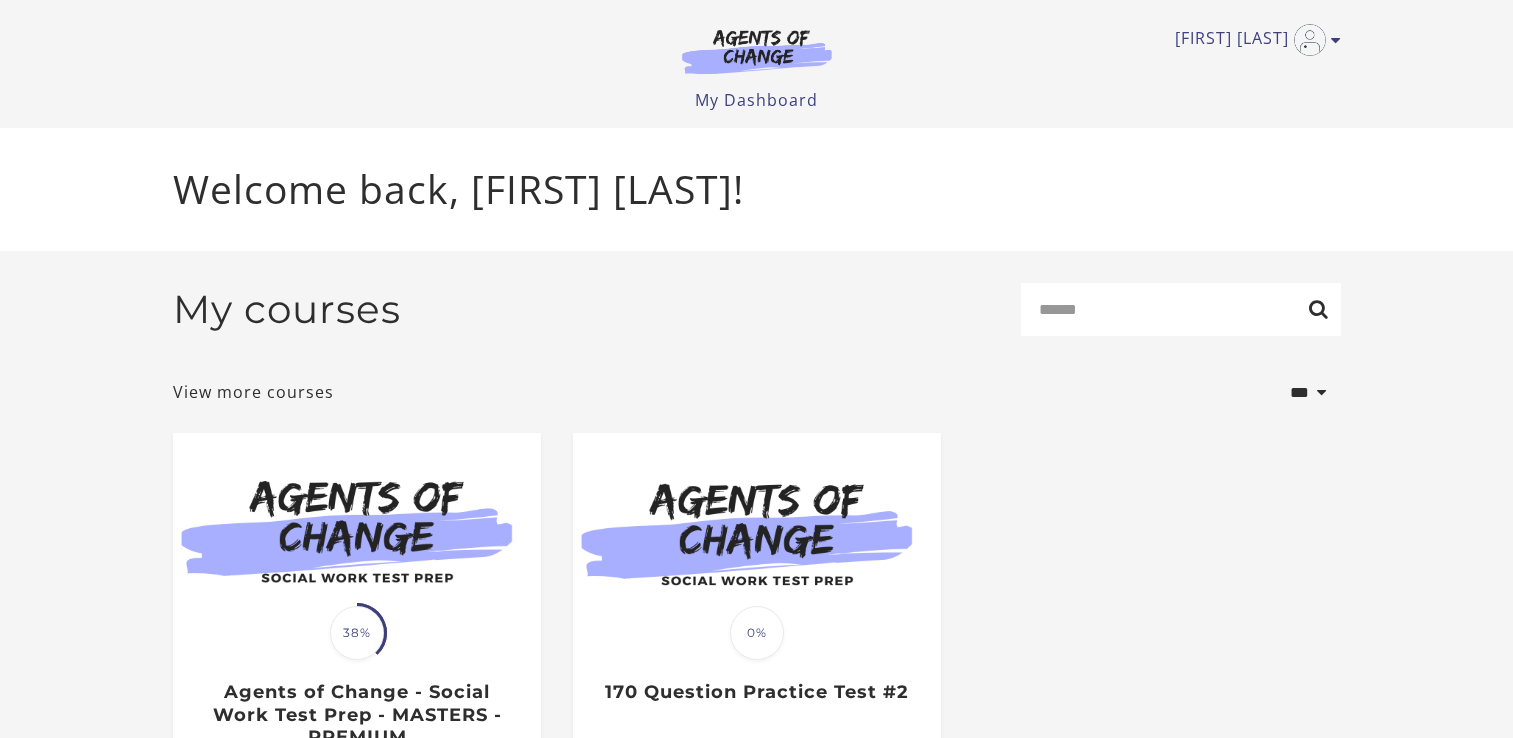 scroll, scrollTop: 0, scrollLeft: 0, axis: both 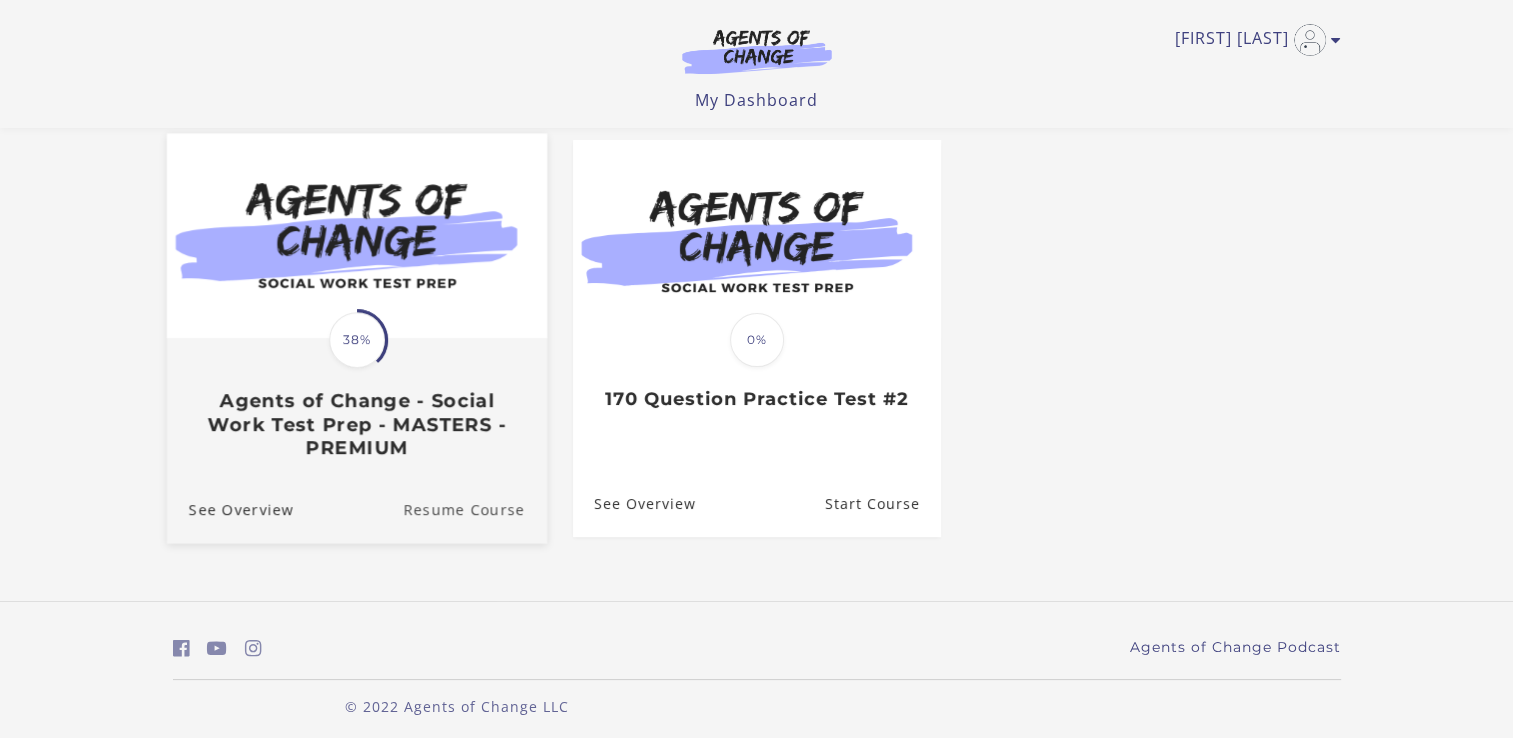 click on "Resume Course" at bounding box center [475, 509] 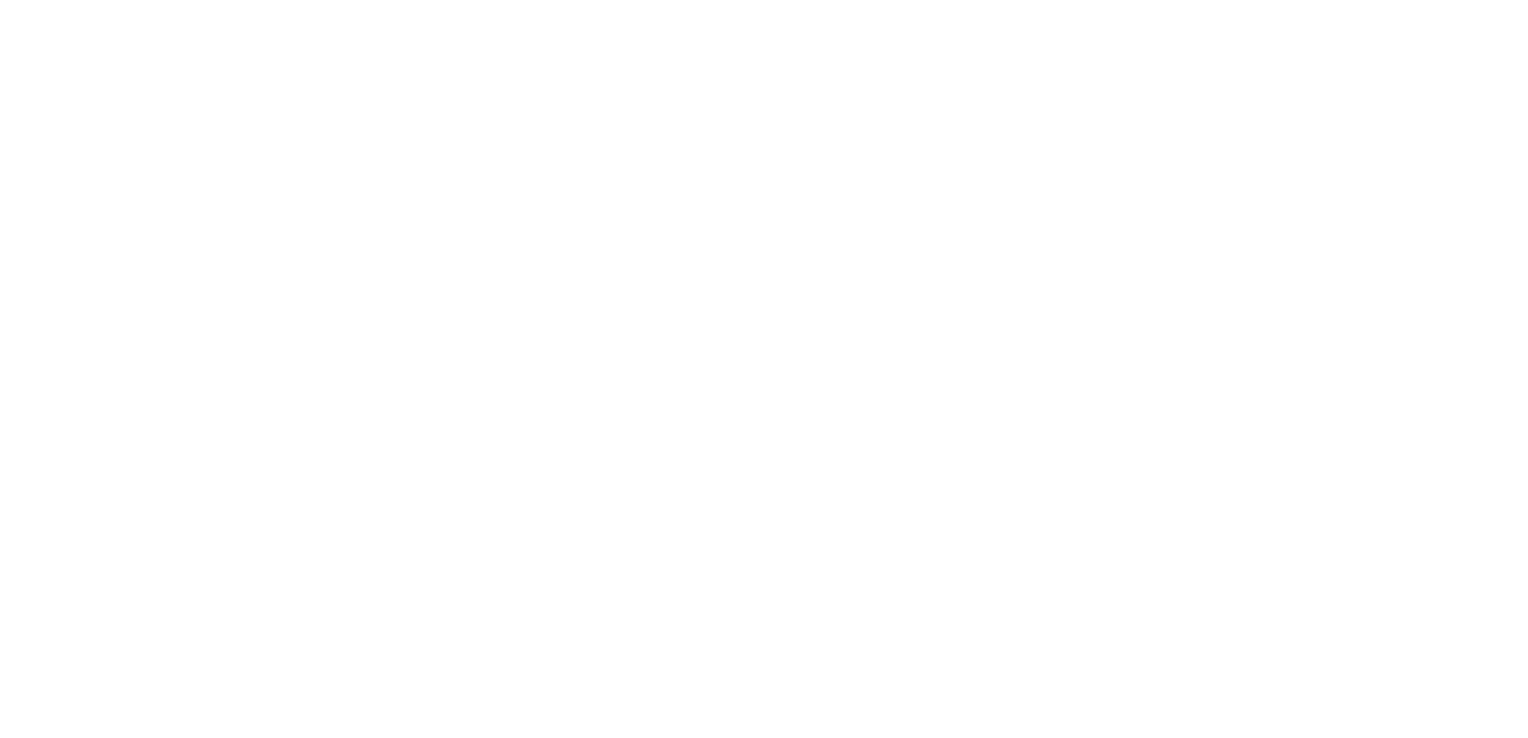 scroll, scrollTop: 0, scrollLeft: 0, axis: both 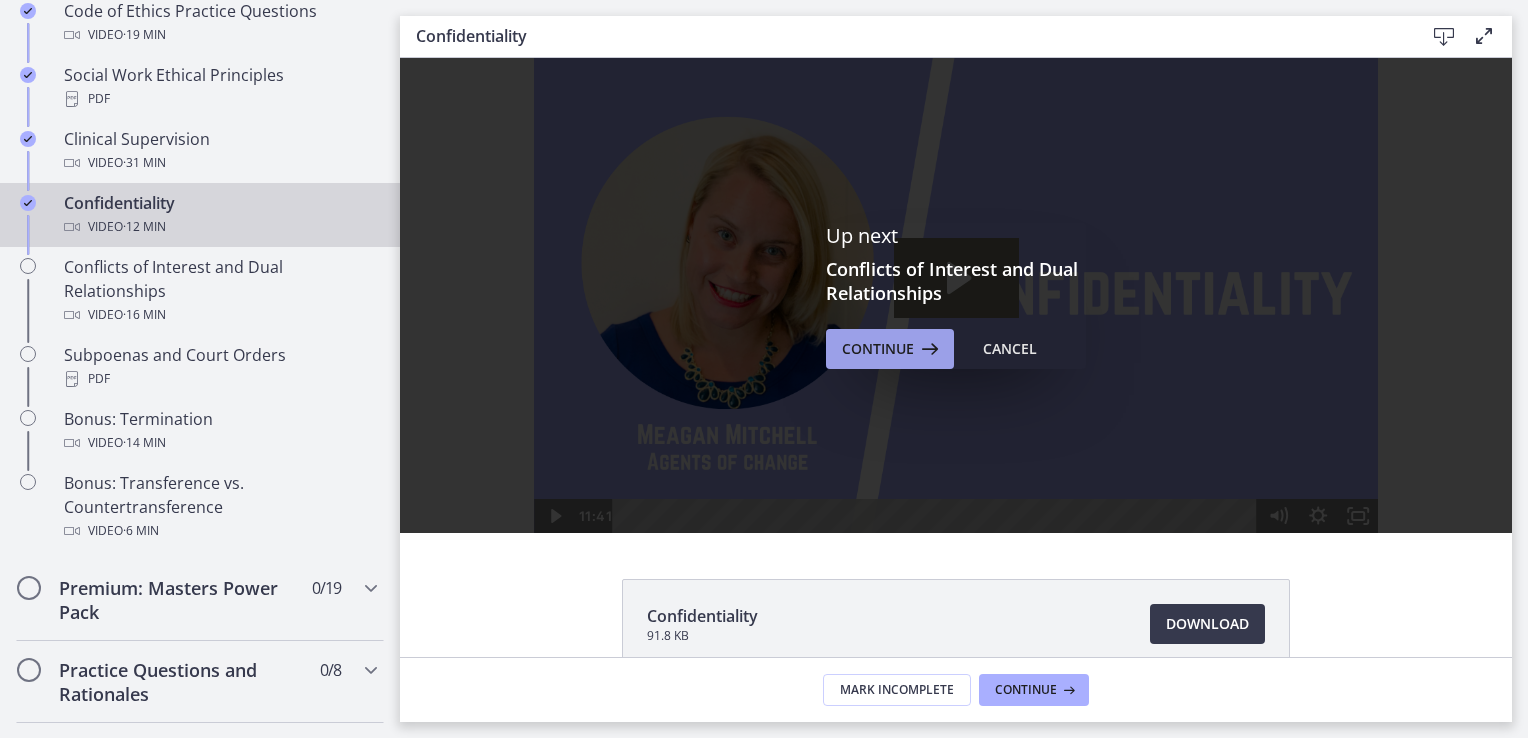 click on "Continue" at bounding box center [878, 349] 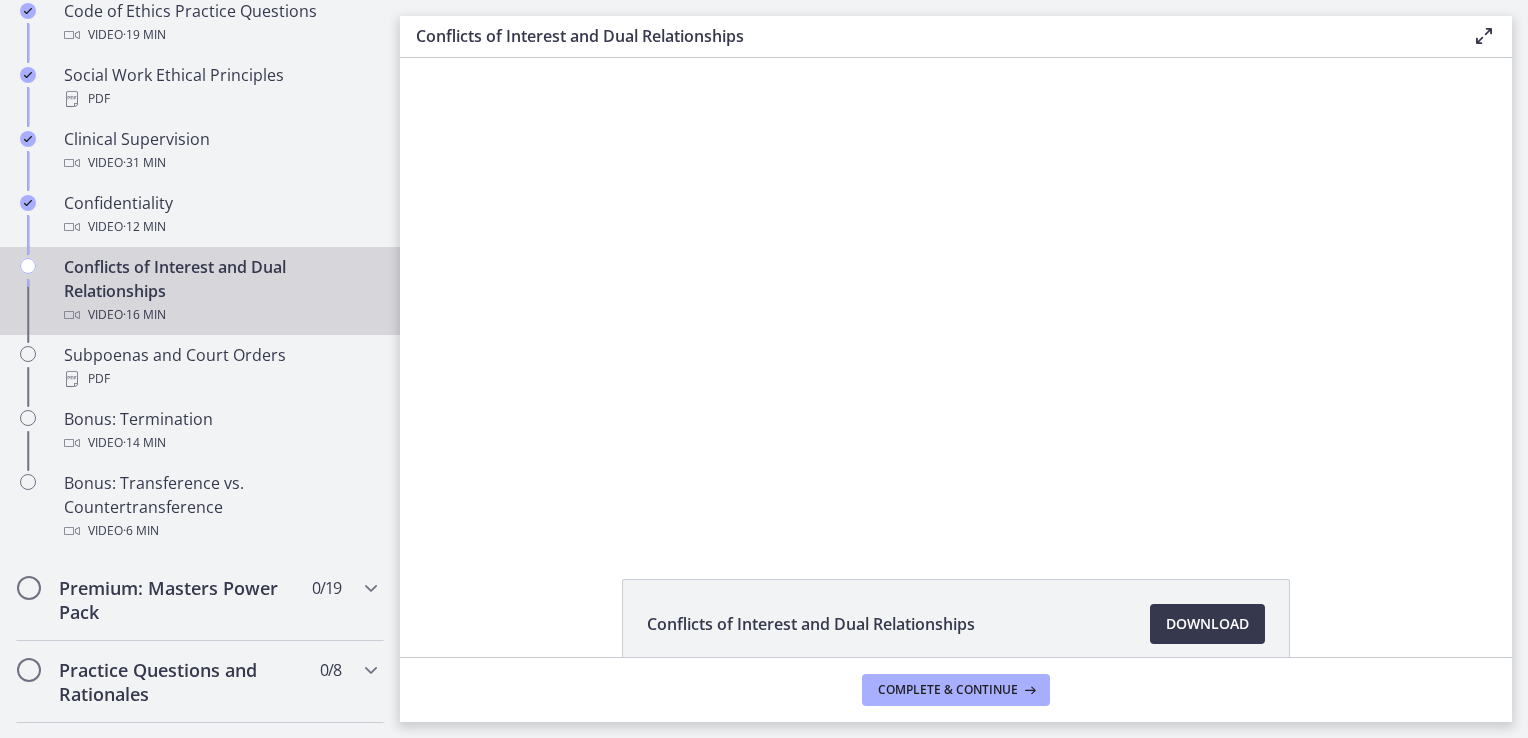 scroll, scrollTop: 0, scrollLeft: 0, axis: both 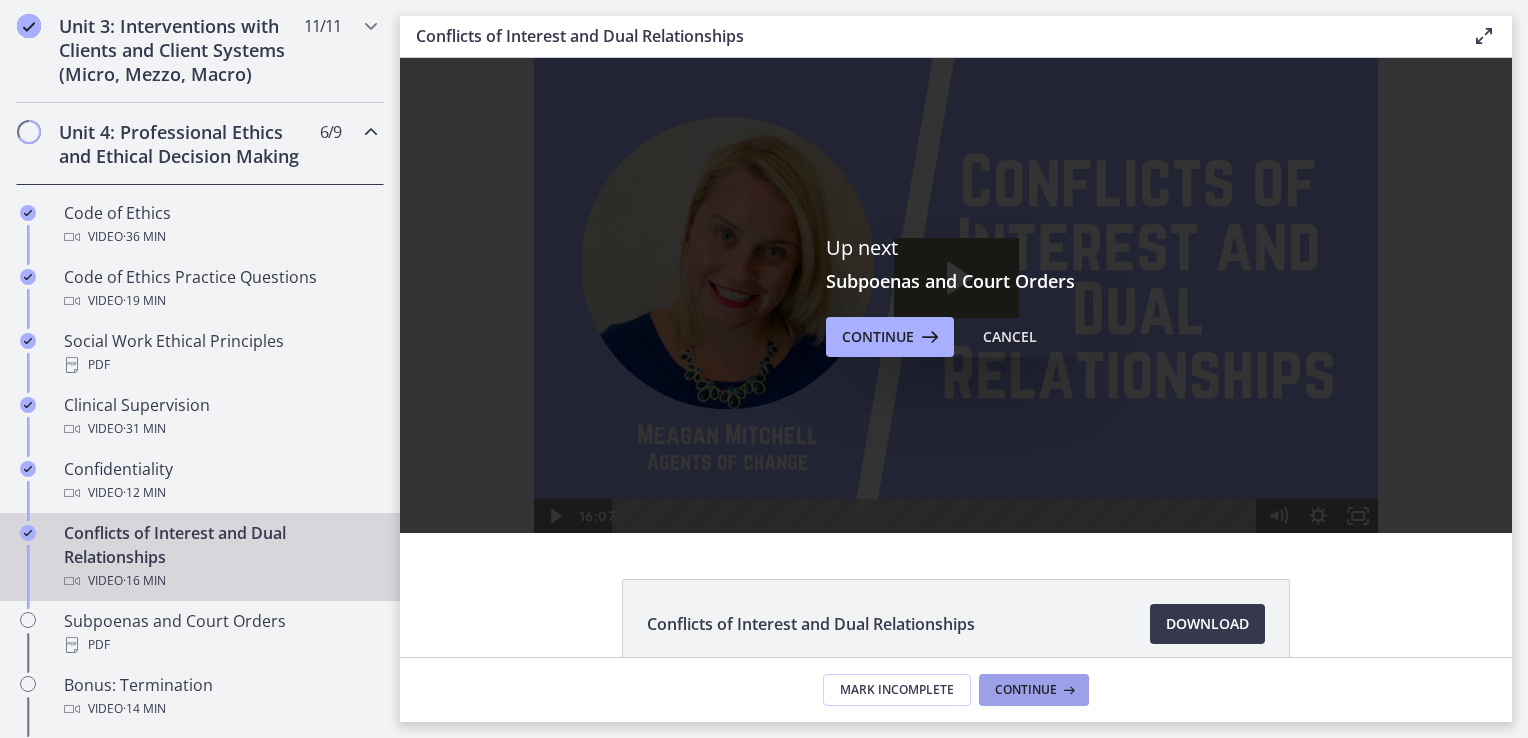 click on "Continue" at bounding box center [1026, 690] 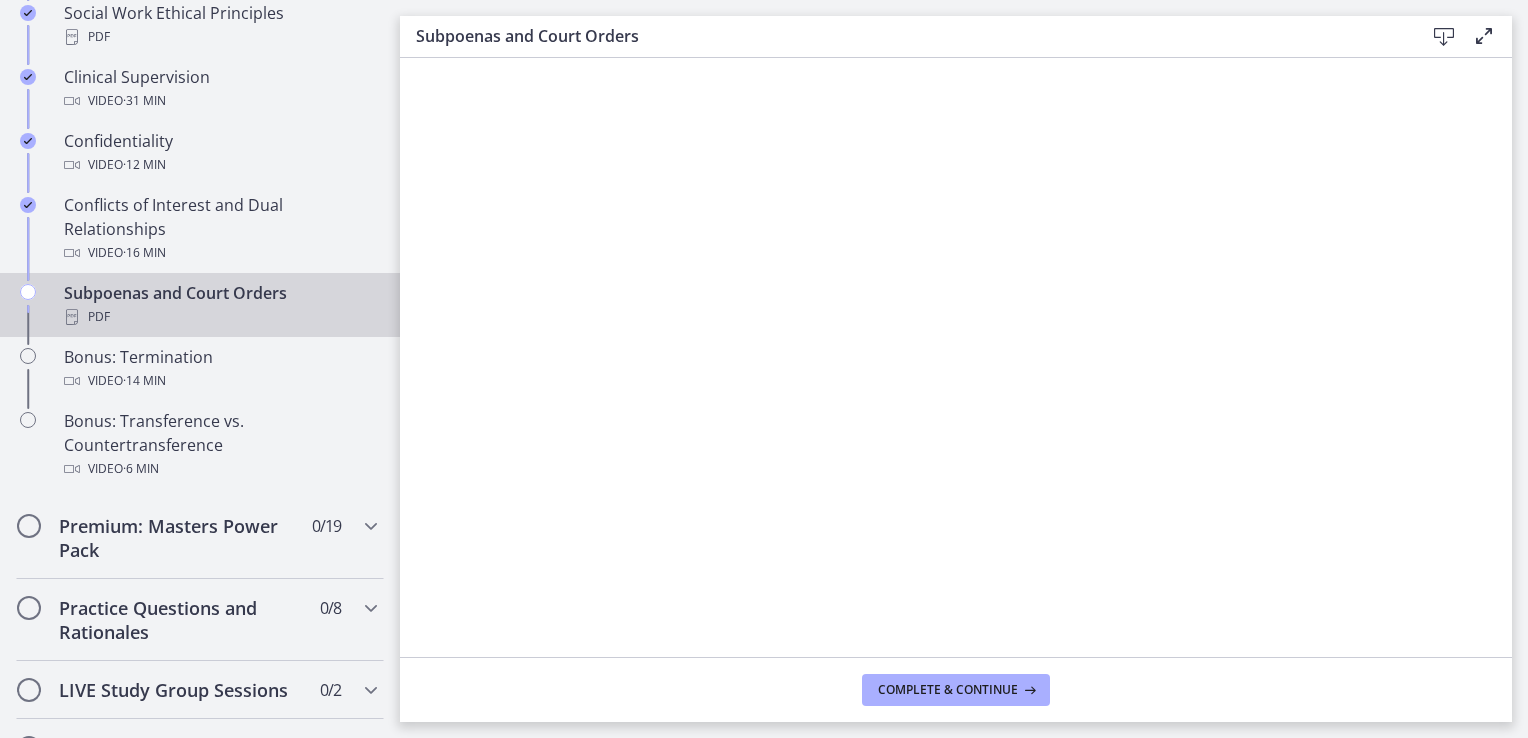 scroll, scrollTop: 1115, scrollLeft: 0, axis: vertical 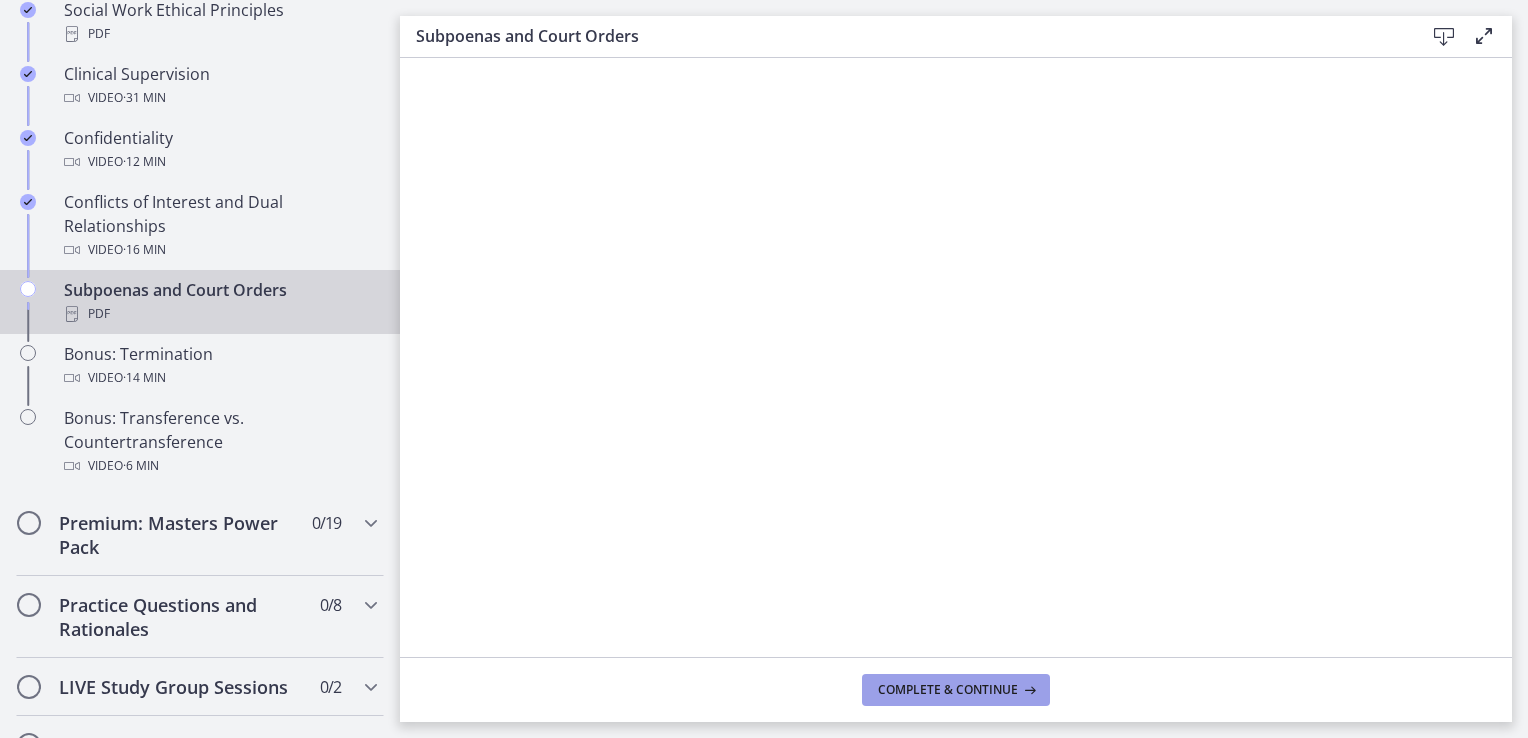 click on "Complete & continue" at bounding box center (948, 690) 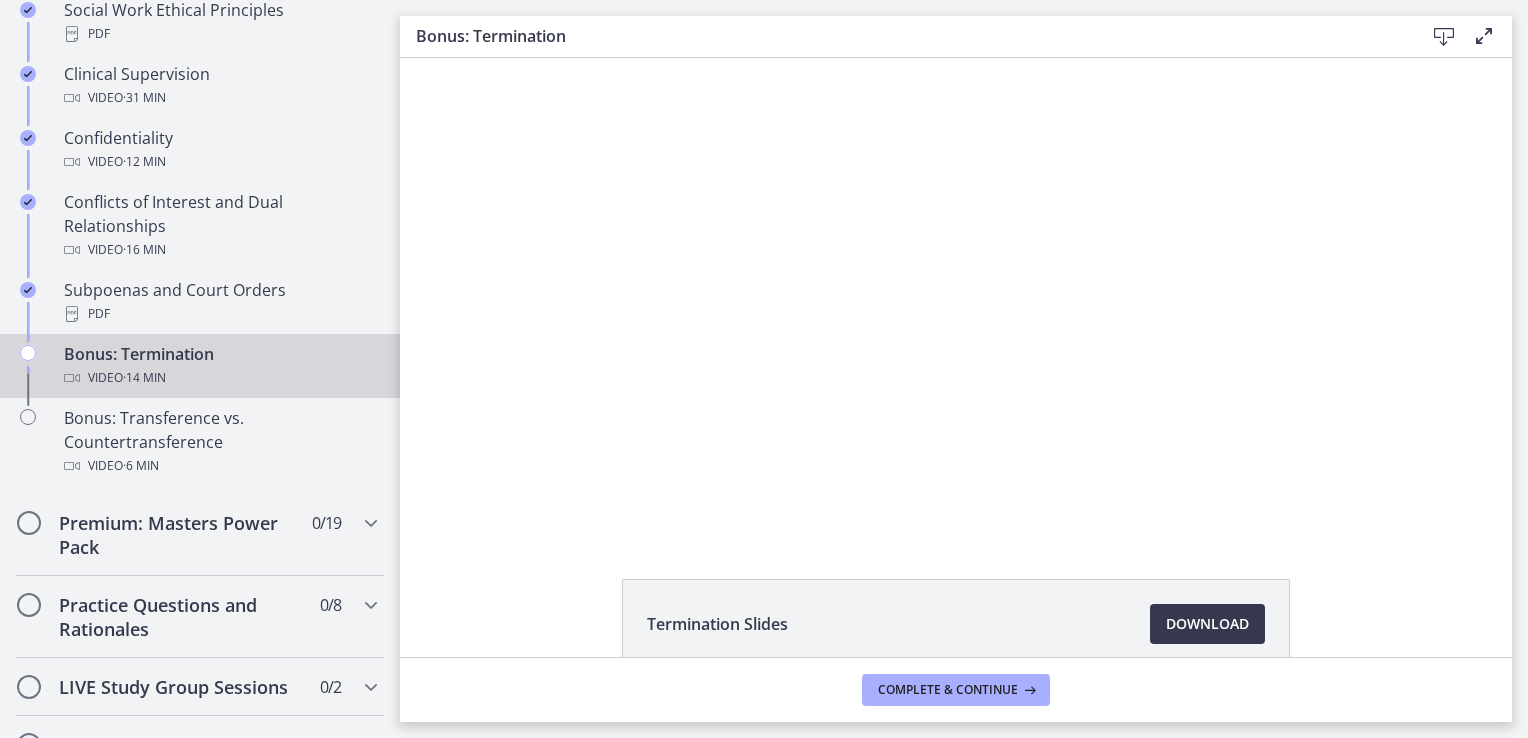 scroll, scrollTop: 0, scrollLeft: 0, axis: both 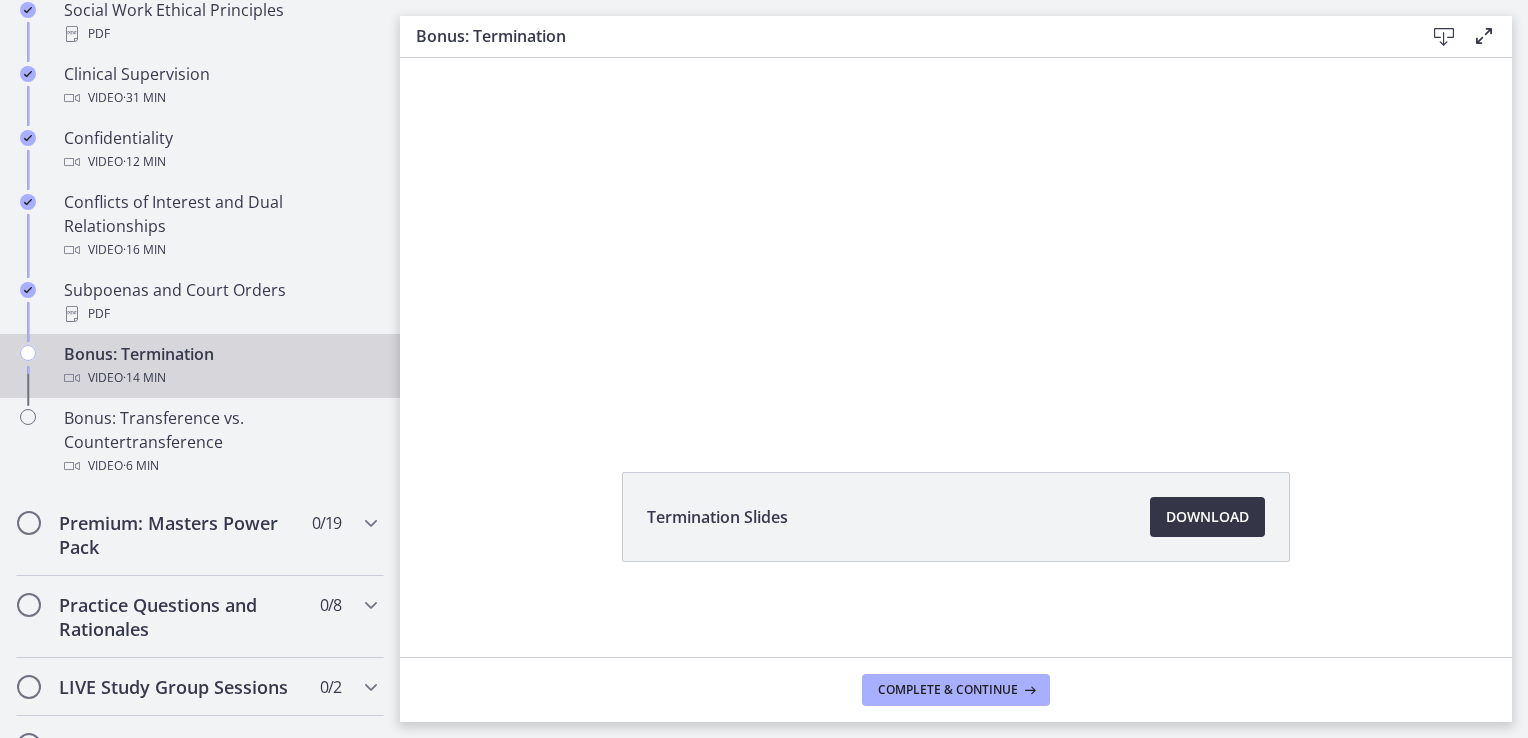 click on "Download
Opens in a new window" at bounding box center (1207, 517) 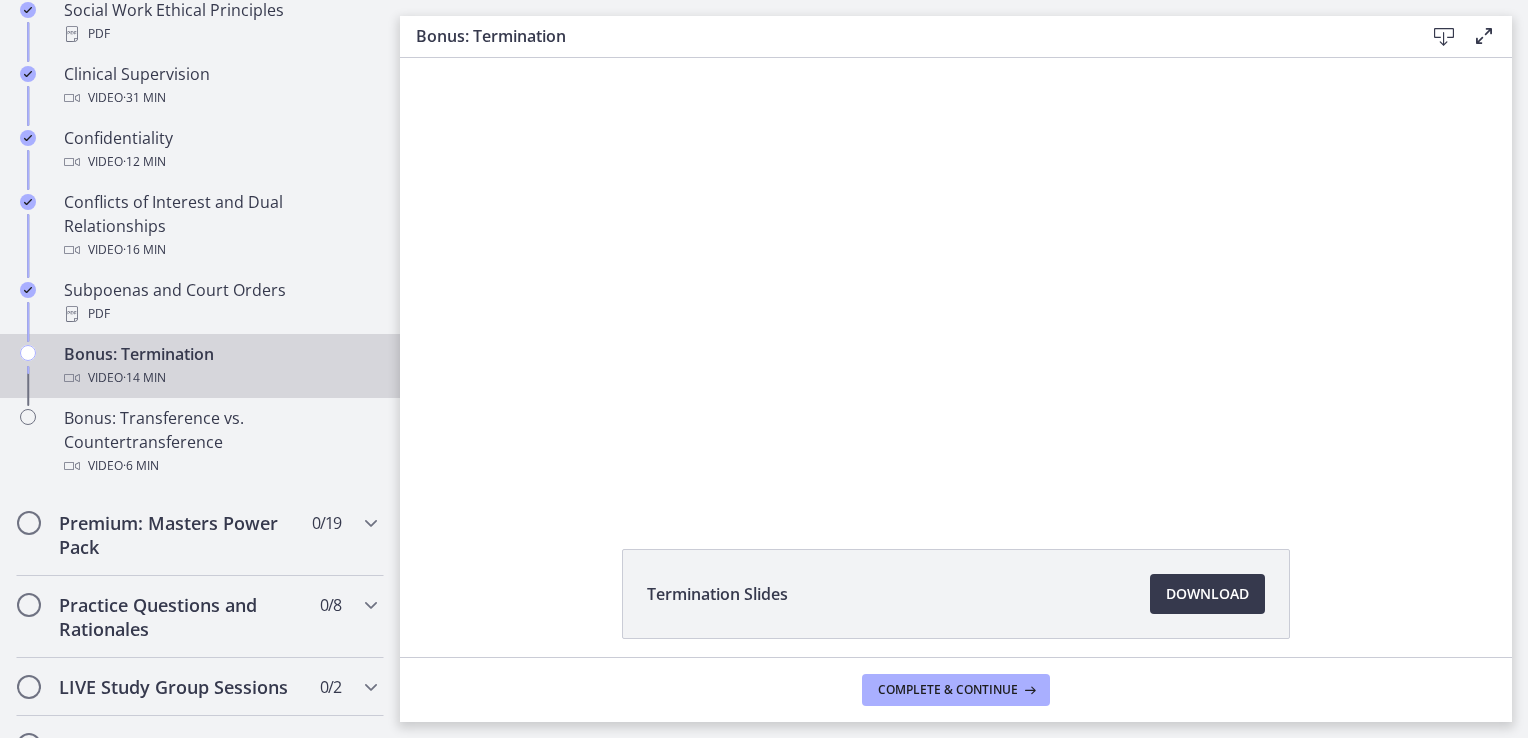 scroll, scrollTop: 0, scrollLeft: 0, axis: both 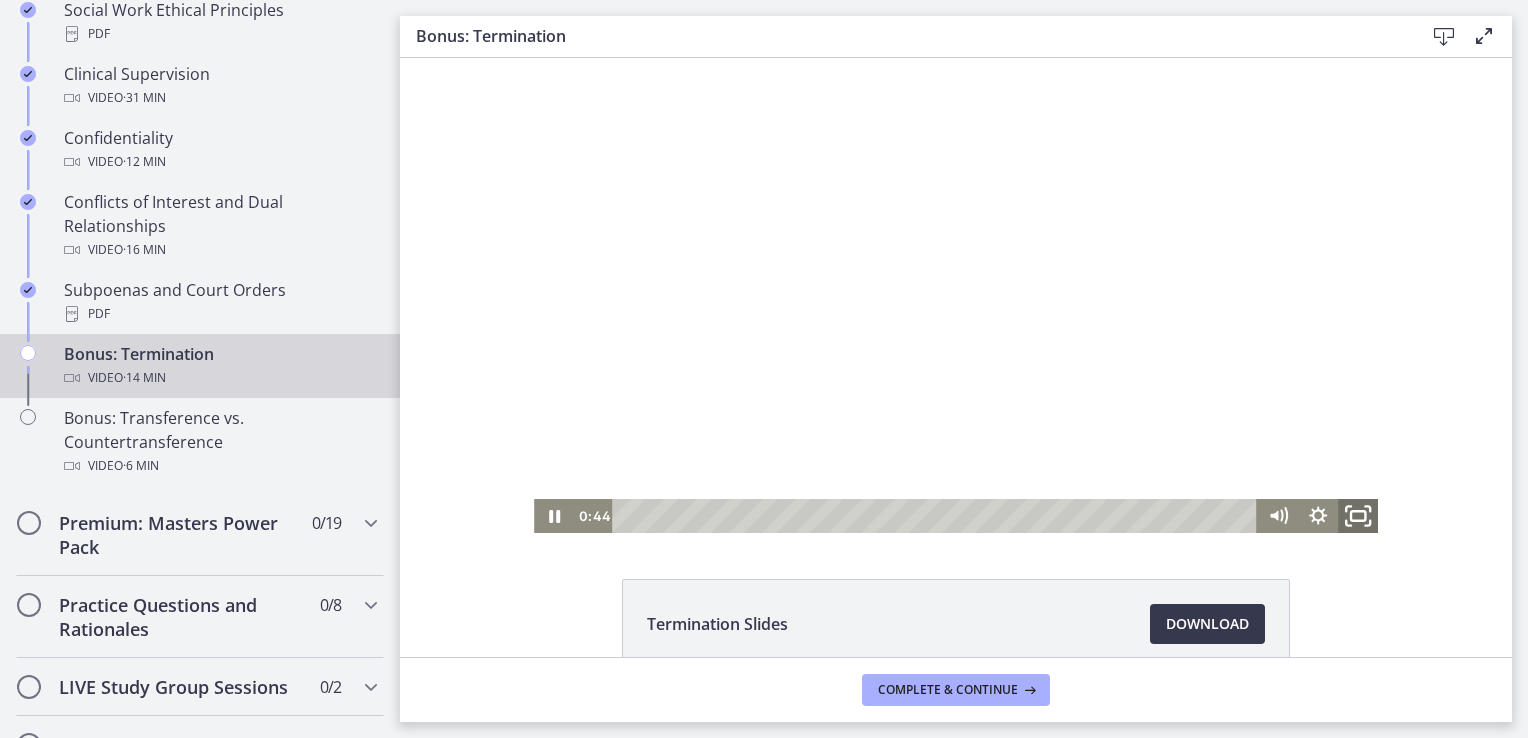 click 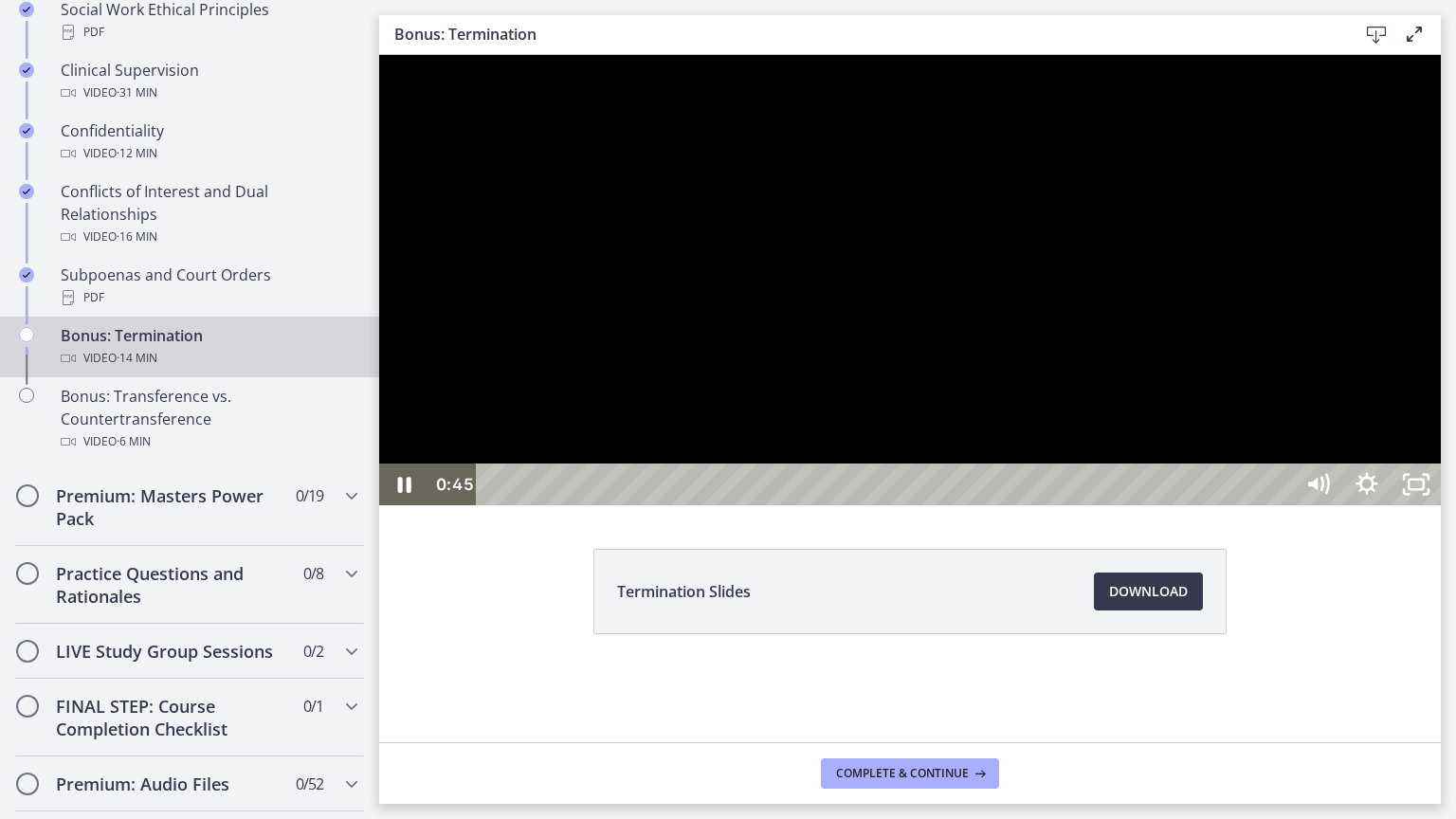 click at bounding box center (910, 280) 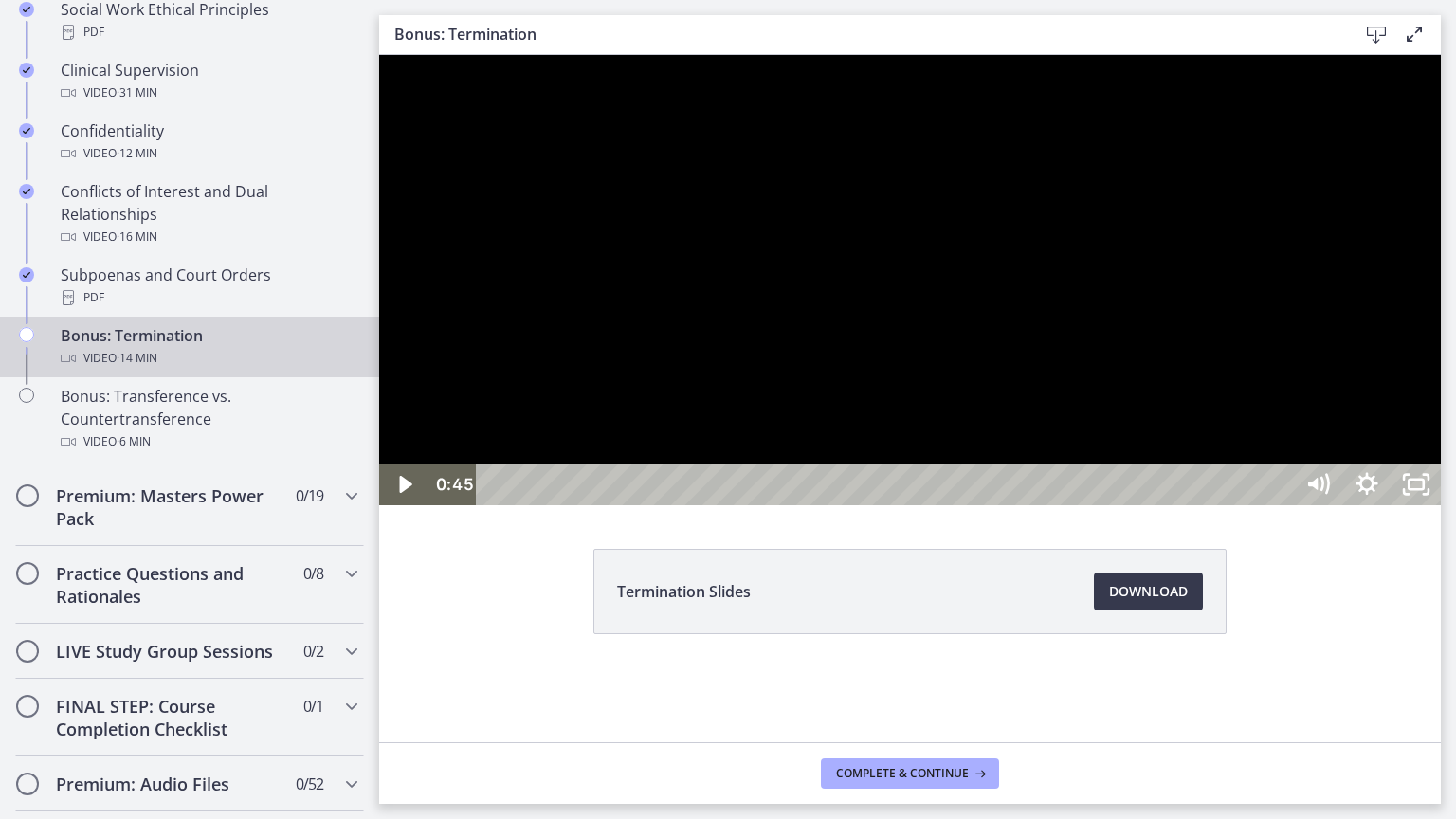 click at bounding box center (910, 280) 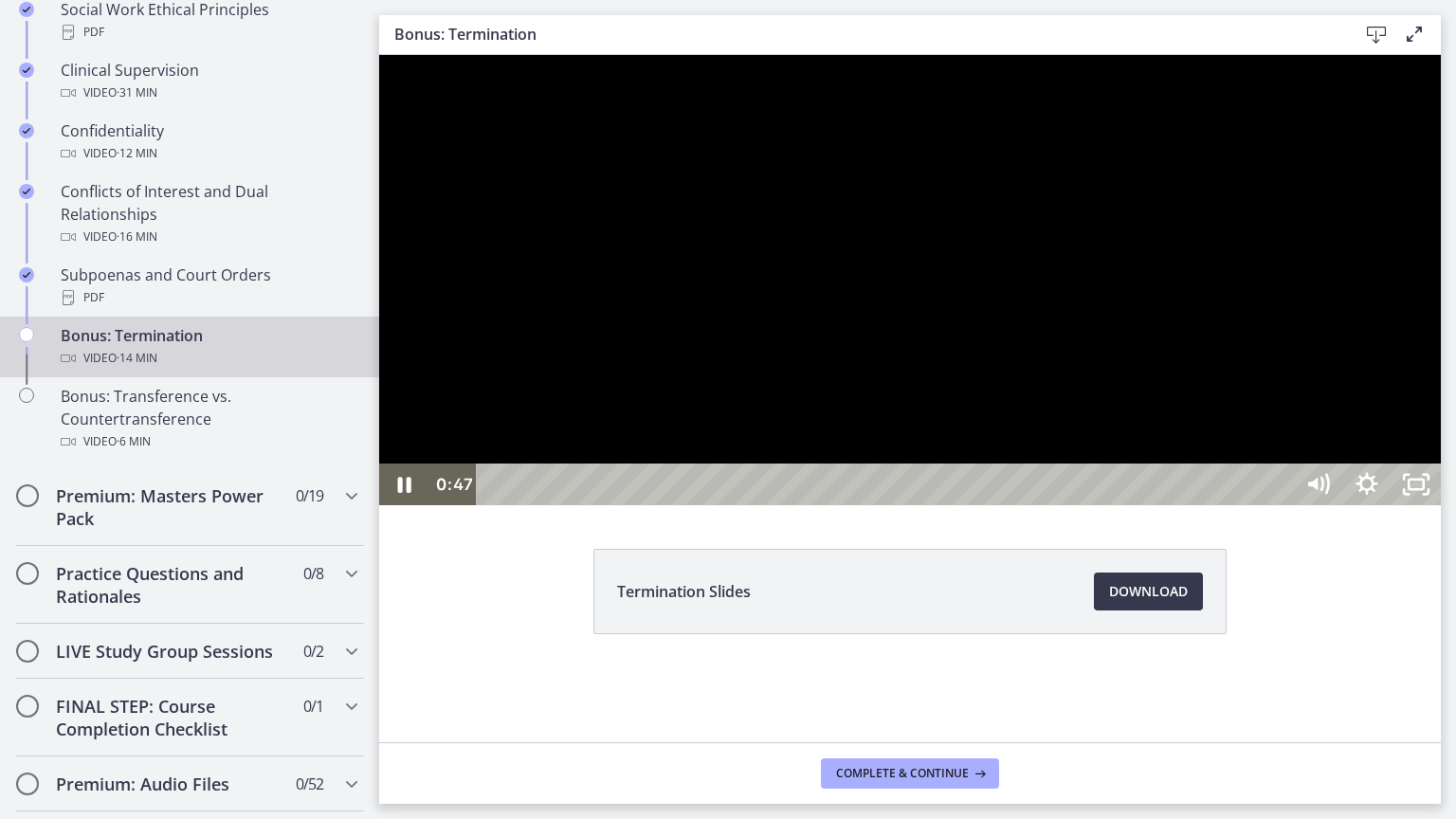 click at bounding box center [910, 280] 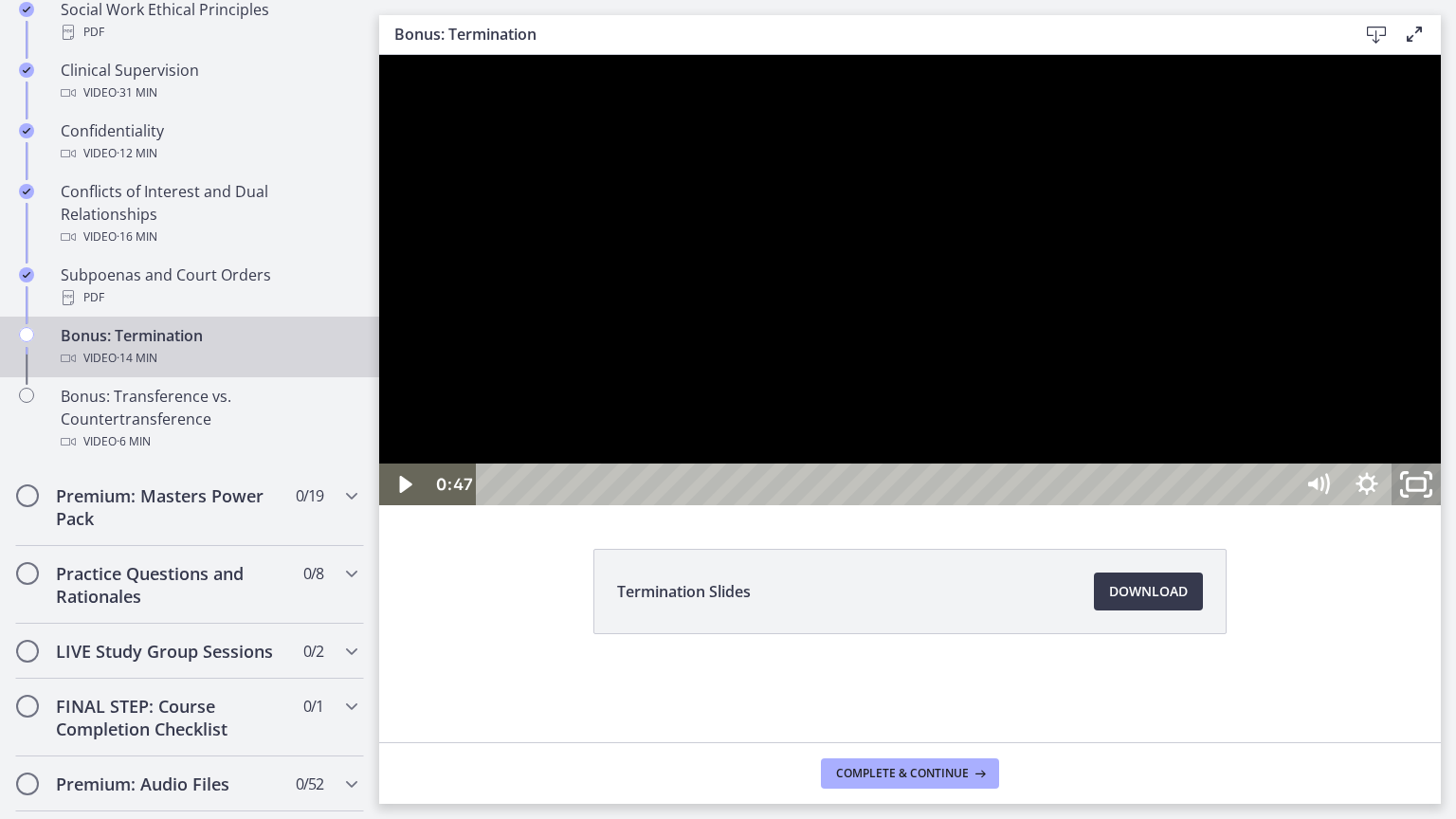 click 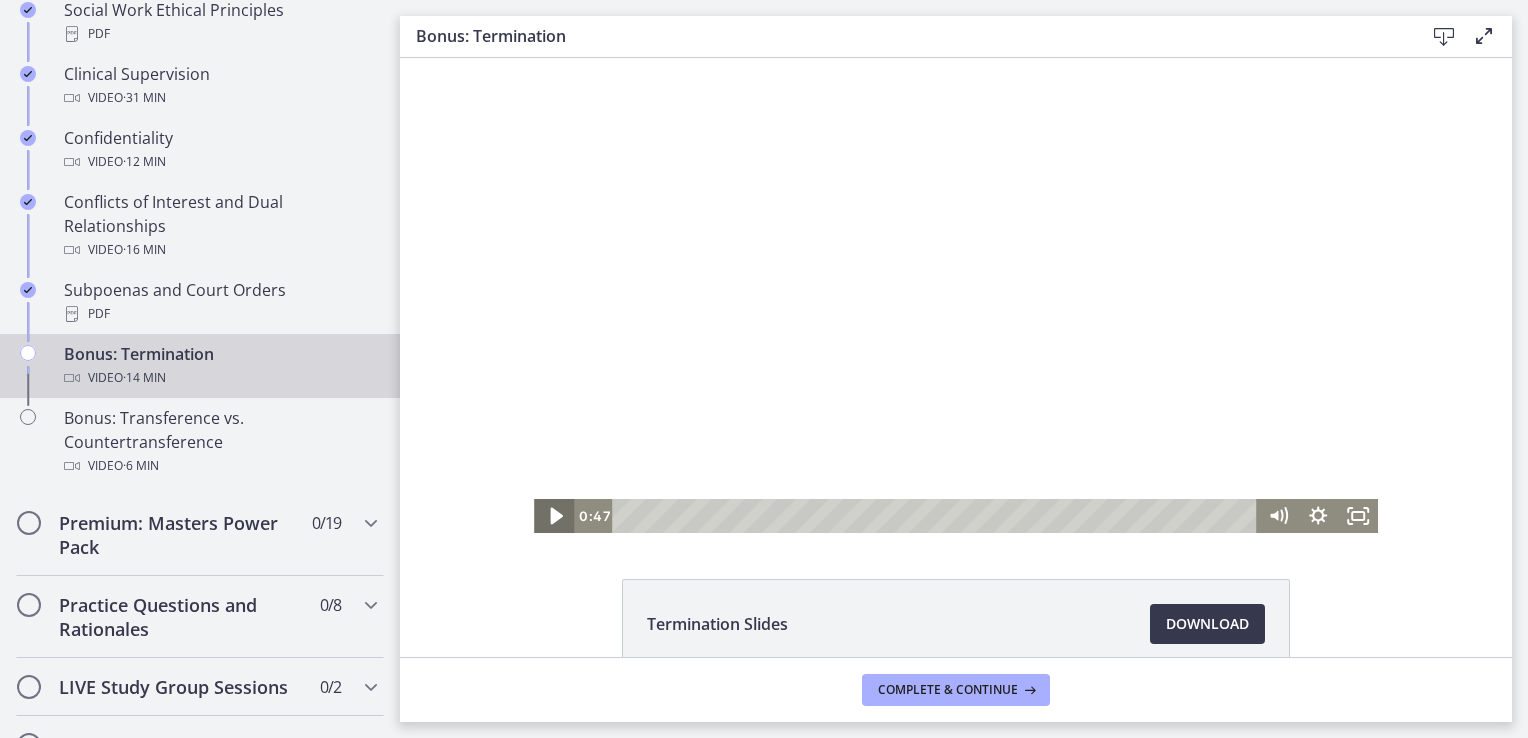 click 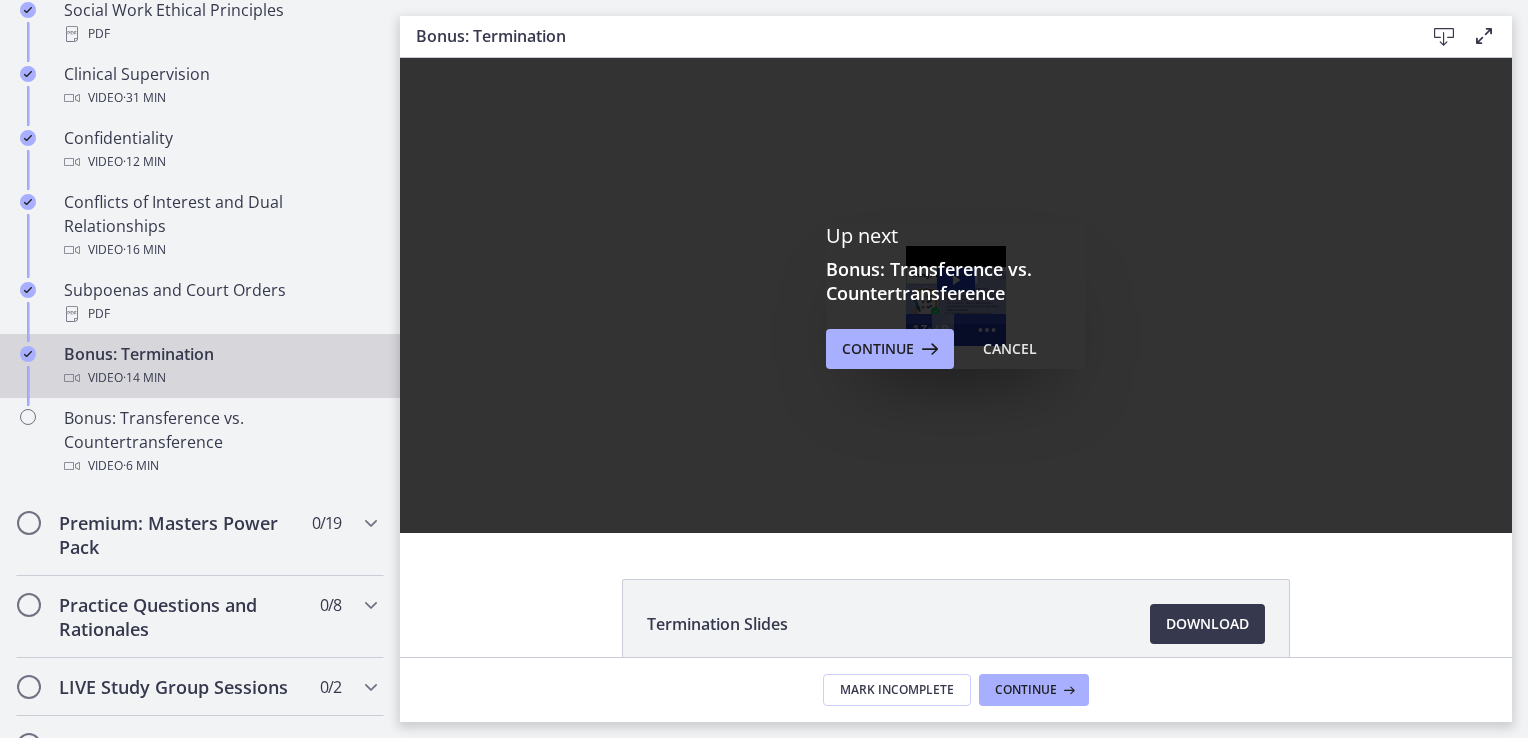 scroll, scrollTop: 0, scrollLeft: 0, axis: both 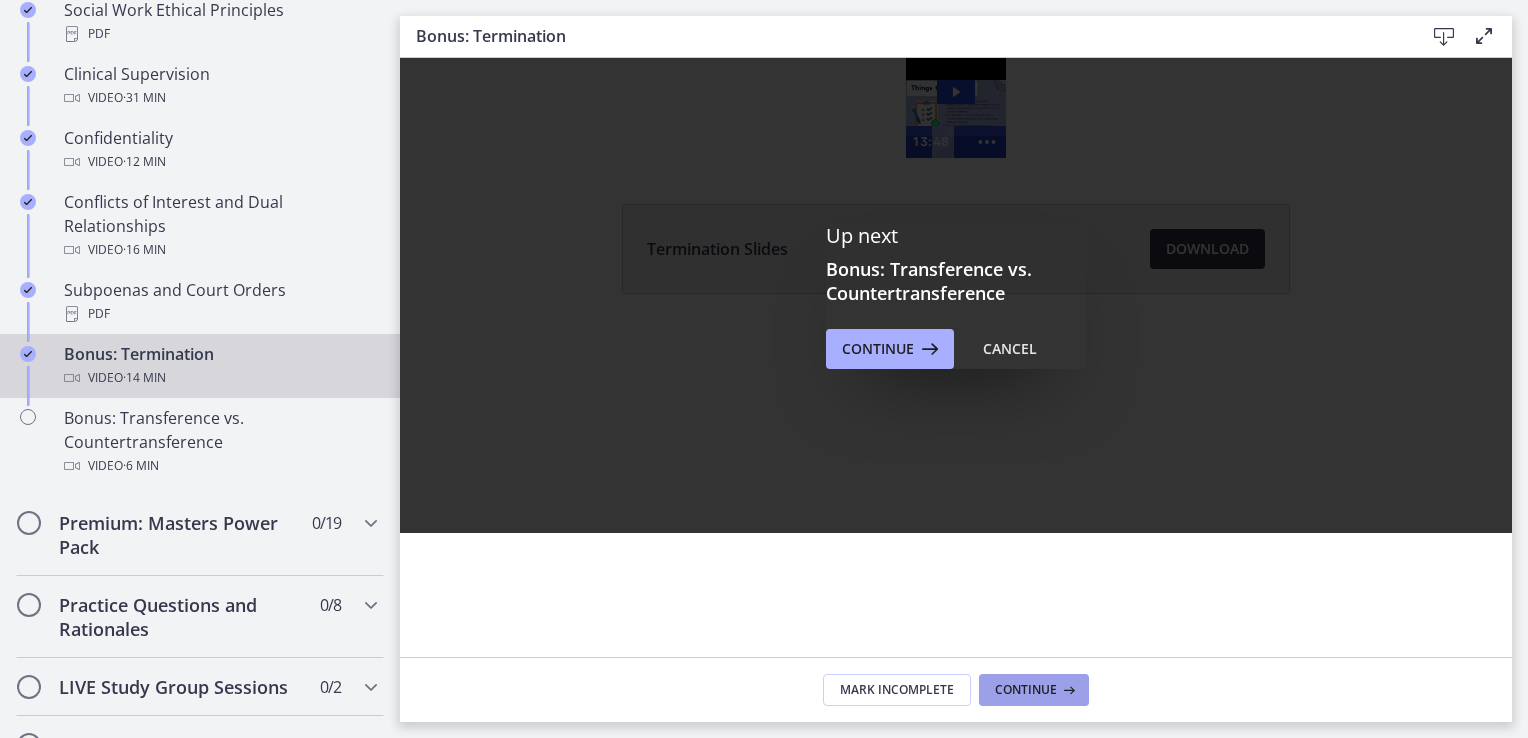 click on "Continue" at bounding box center (1026, 690) 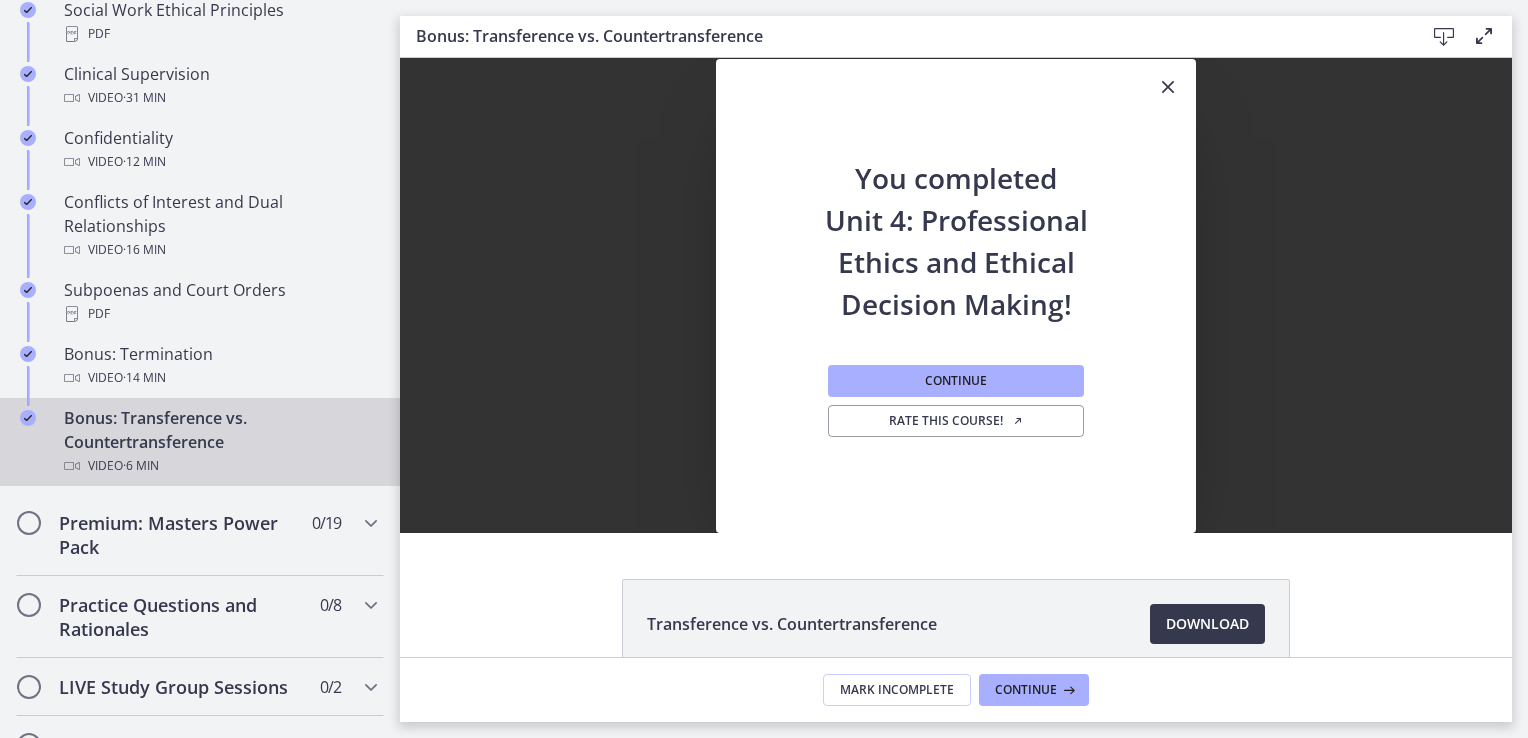 scroll, scrollTop: 0, scrollLeft: 0, axis: both 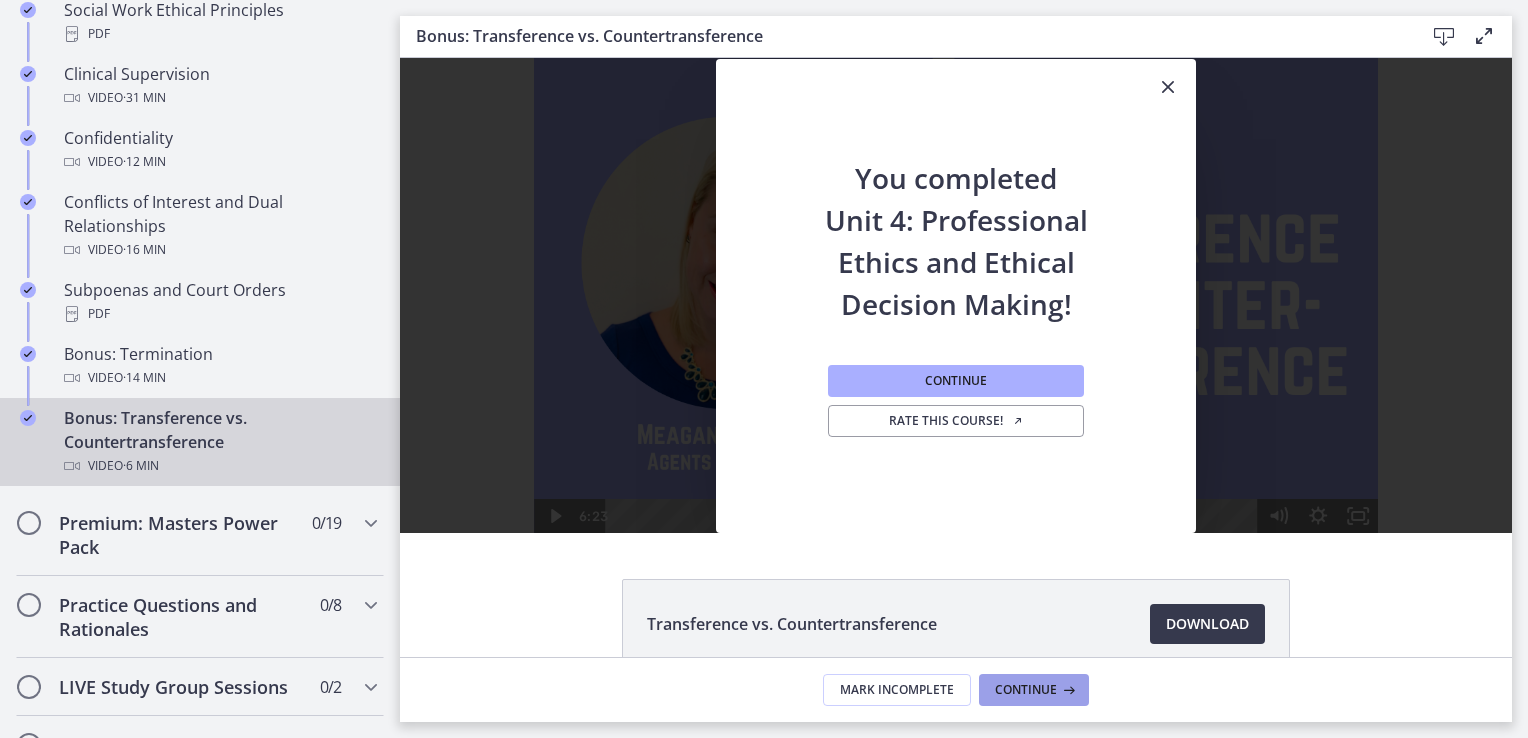 click on "Continue" at bounding box center [1034, 690] 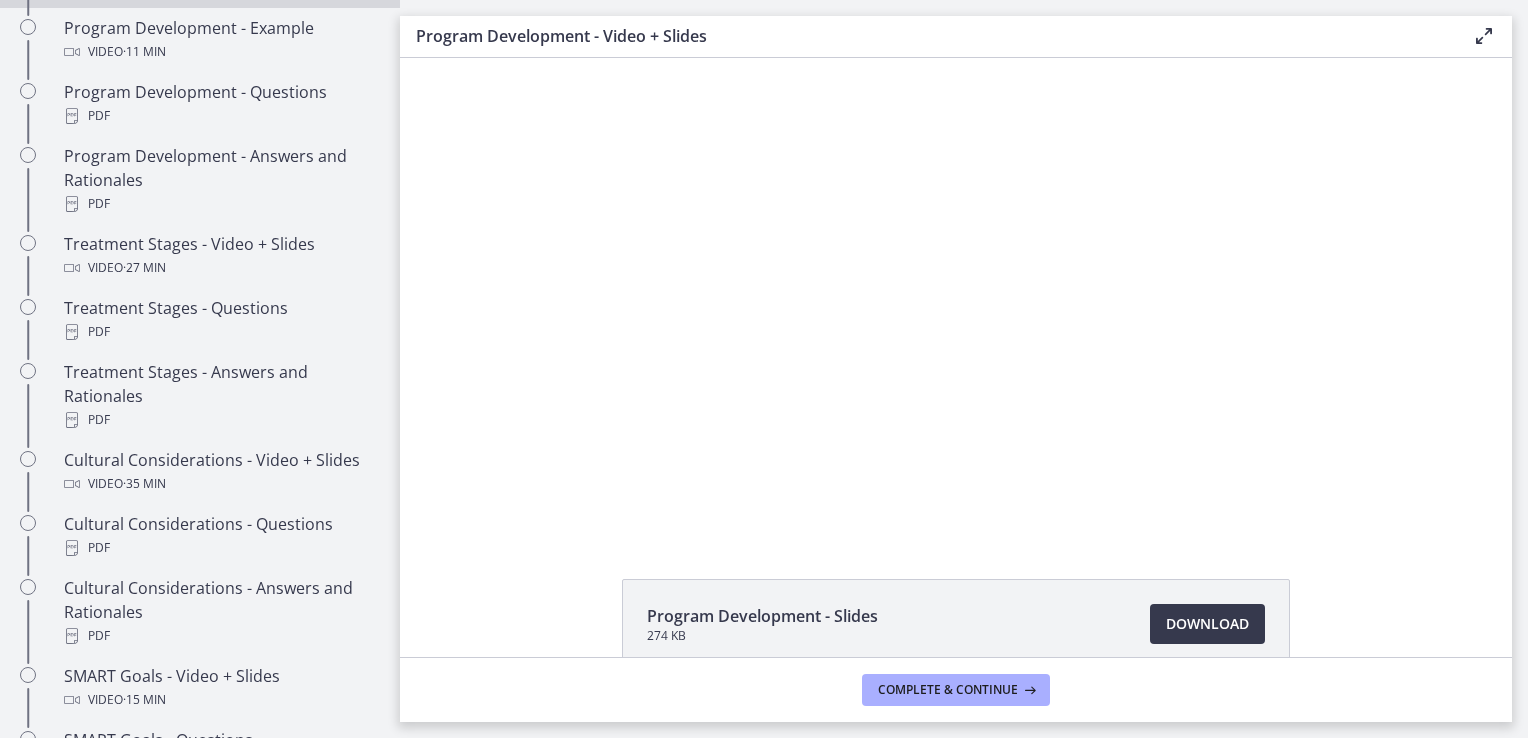 scroll, scrollTop: 0, scrollLeft: 0, axis: both 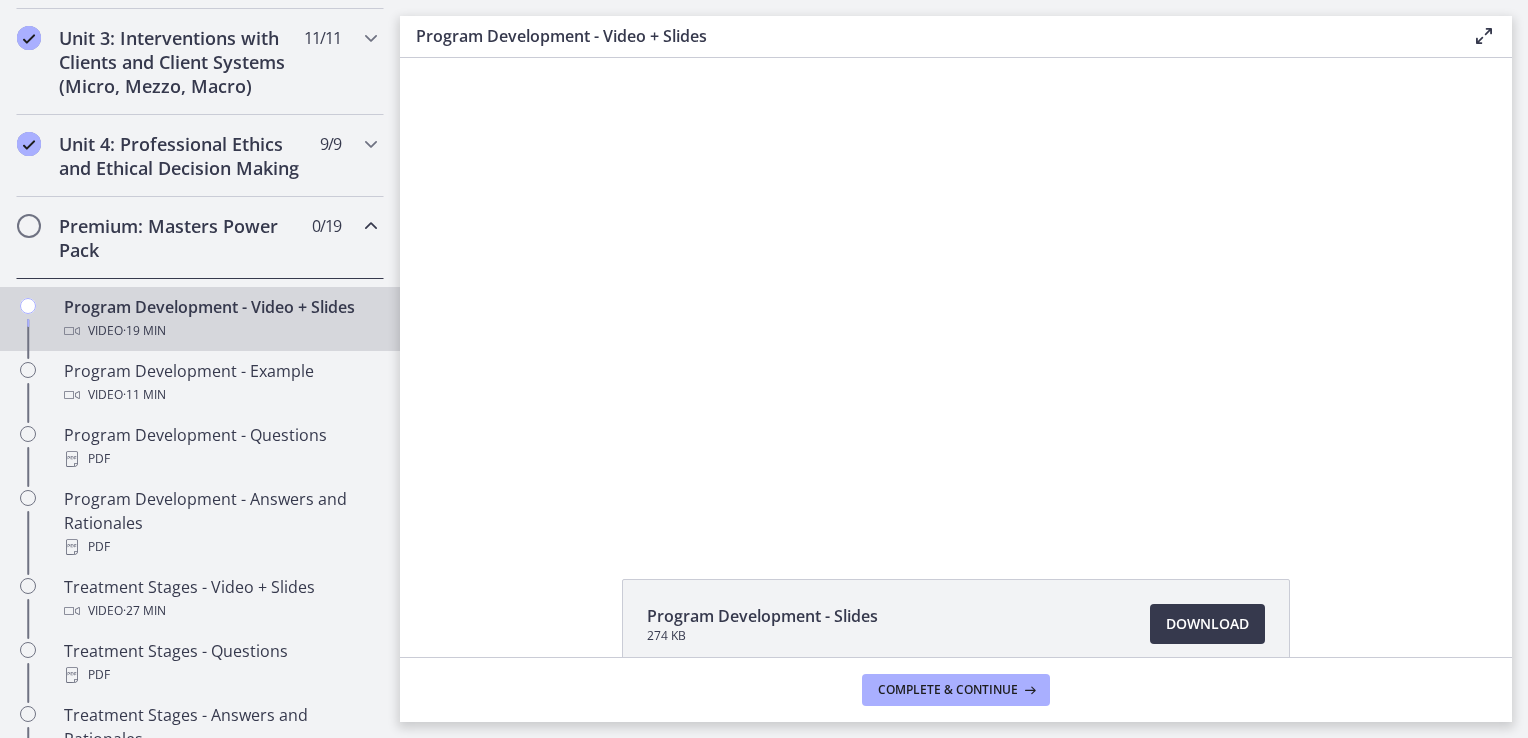 drag, startPoint x: 389, startPoint y: 678, endPoint x: 86, endPoint y: 268, distance: 509.8127 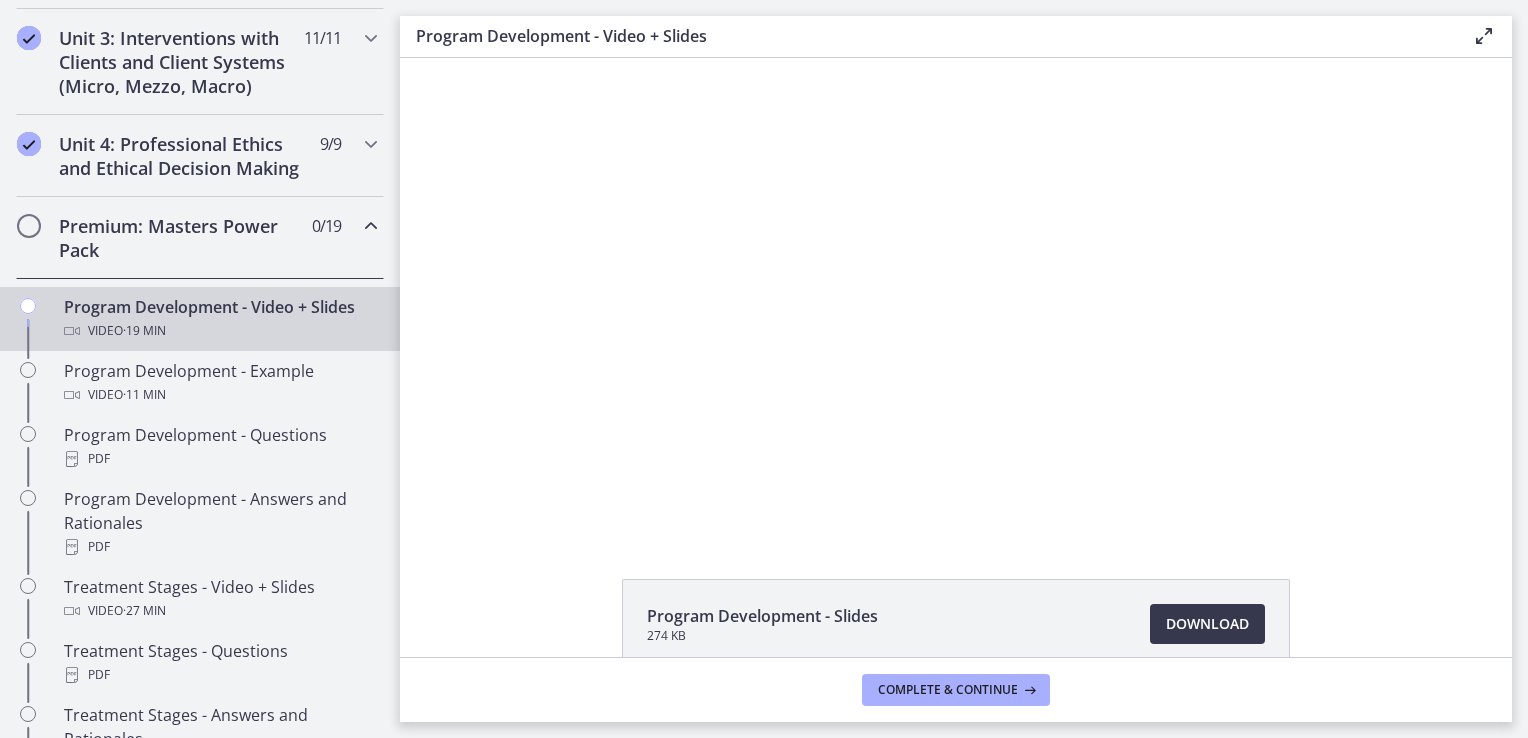 click on "Click for sound
@keyframes VOLUME_SMALL_WAVE_FLASH {
0% { opacity: 0; }
33% { opacity: 1; }
66% { opacity: 1; }
100% { opacity: 0; }
}
@keyframes VOLUME_LARGE_WAVE_FLASH {
0% { opacity: 0; }
33% { opacity: 1; }
66% { opacity: 1; }
100% { opacity: 0; }
}
.volume__small-wave {
animation: VOLUME_SMALL_WAVE_FLASH 2s infinite;
opacity: 0;
}
.volume__large-wave {
animation: VOLUME_LARGE_WAVE_FLASH 2s infinite .3s;
opacity: 0;
}
5:22" at bounding box center [956, 295] 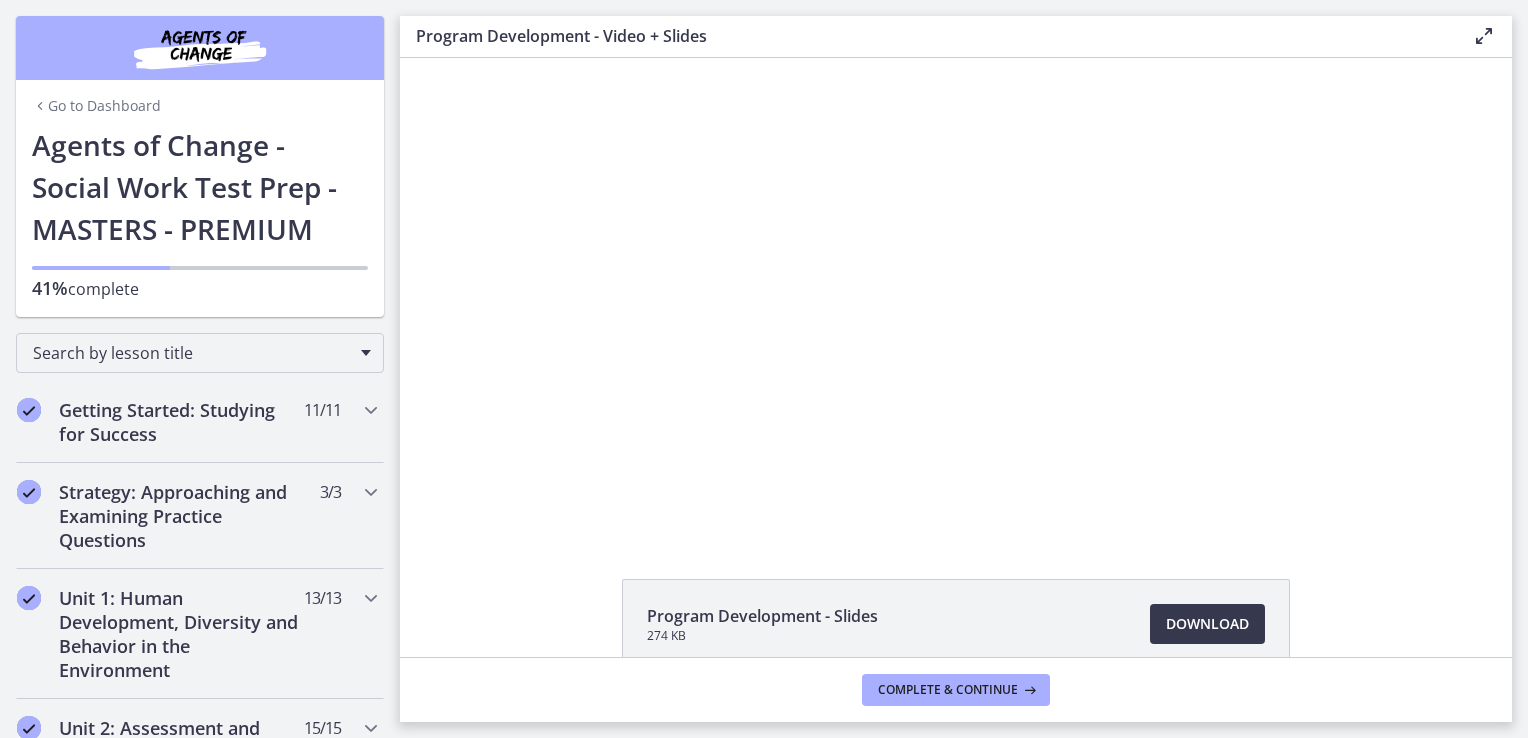 scroll, scrollTop: 0, scrollLeft: 0, axis: both 